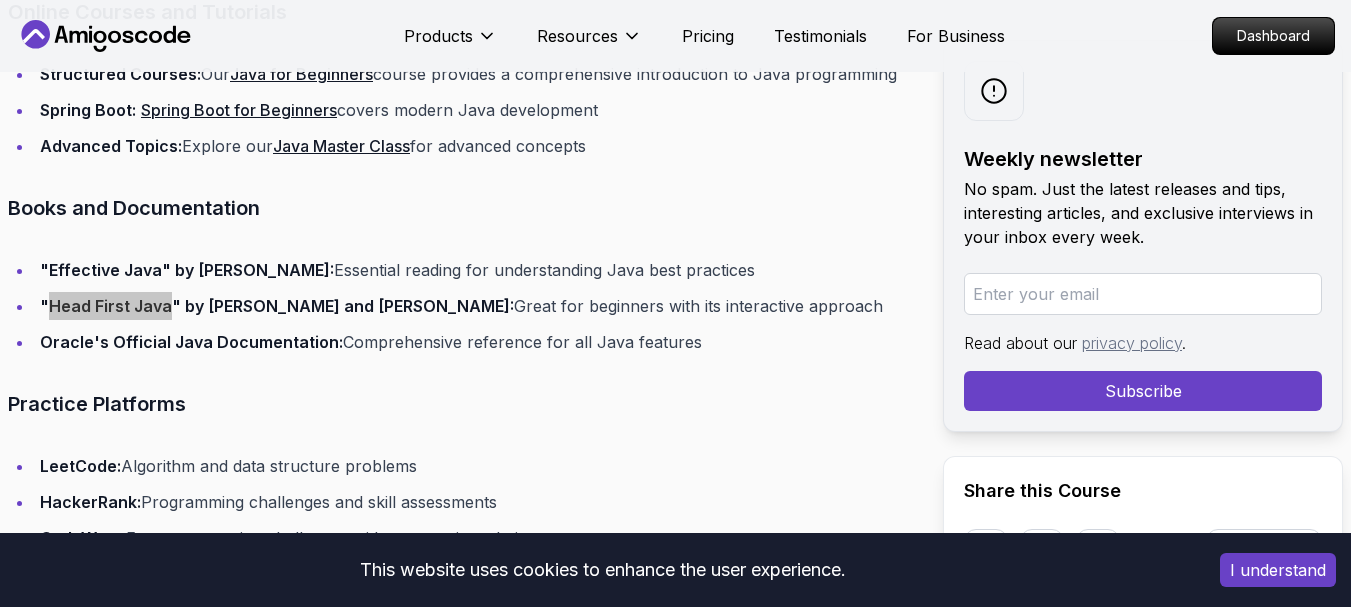 scroll, scrollTop: 0, scrollLeft: 0, axis: both 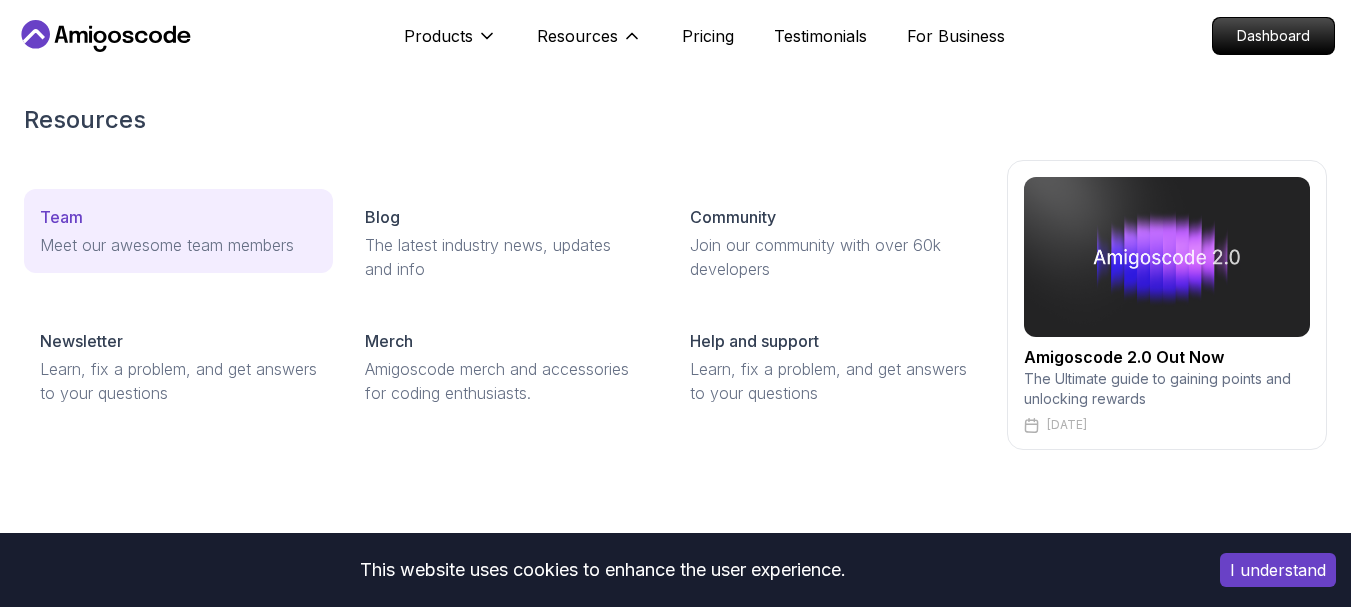 click on "Meet our awesome team members" at bounding box center [178, 245] 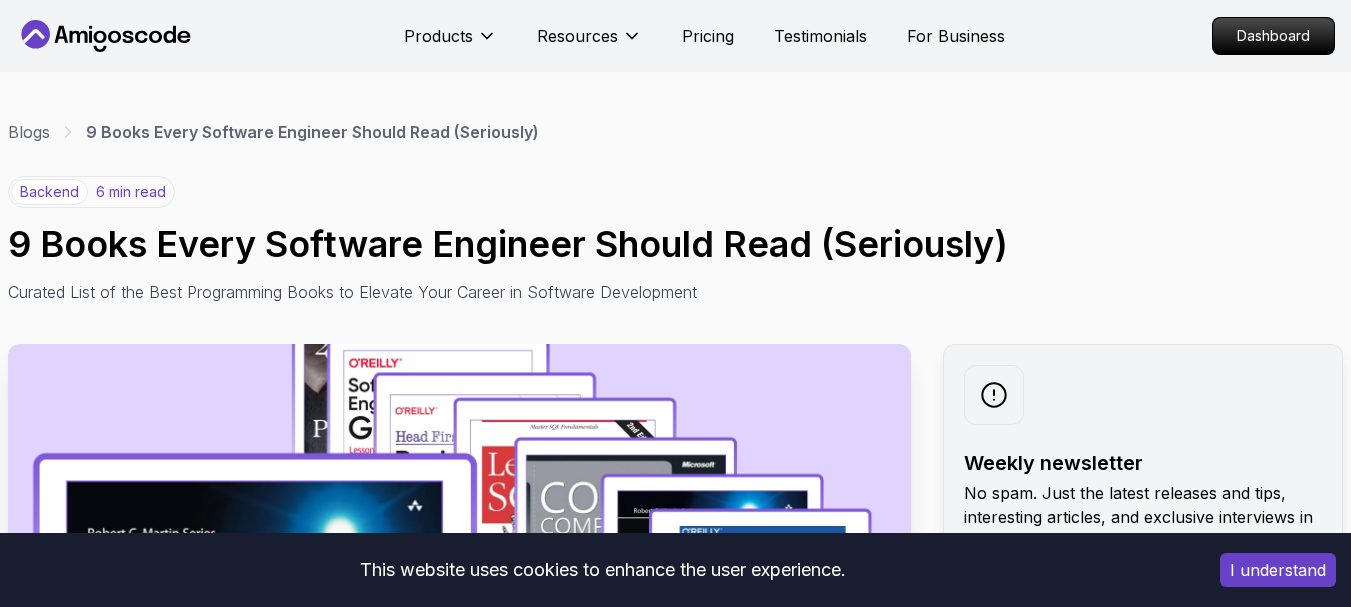 scroll, scrollTop: 1500, scrollLeft: 0, axis: vertical 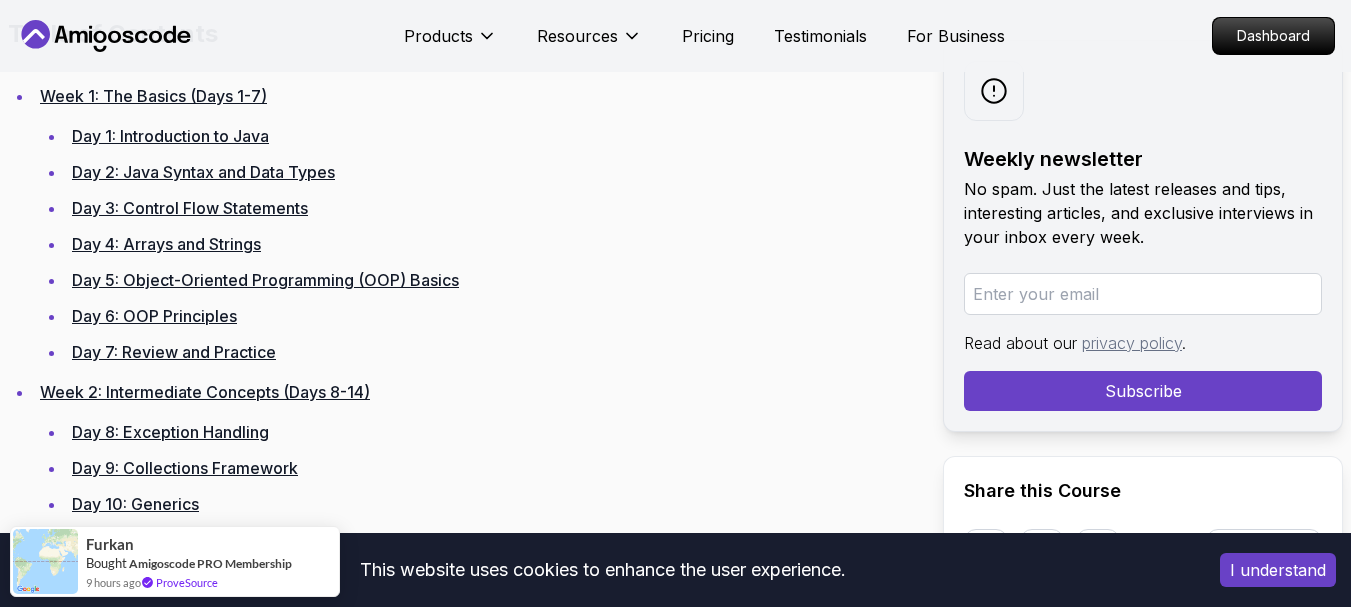 click on "Day 1: Introduction to Java" at bounding box center [170, 136] 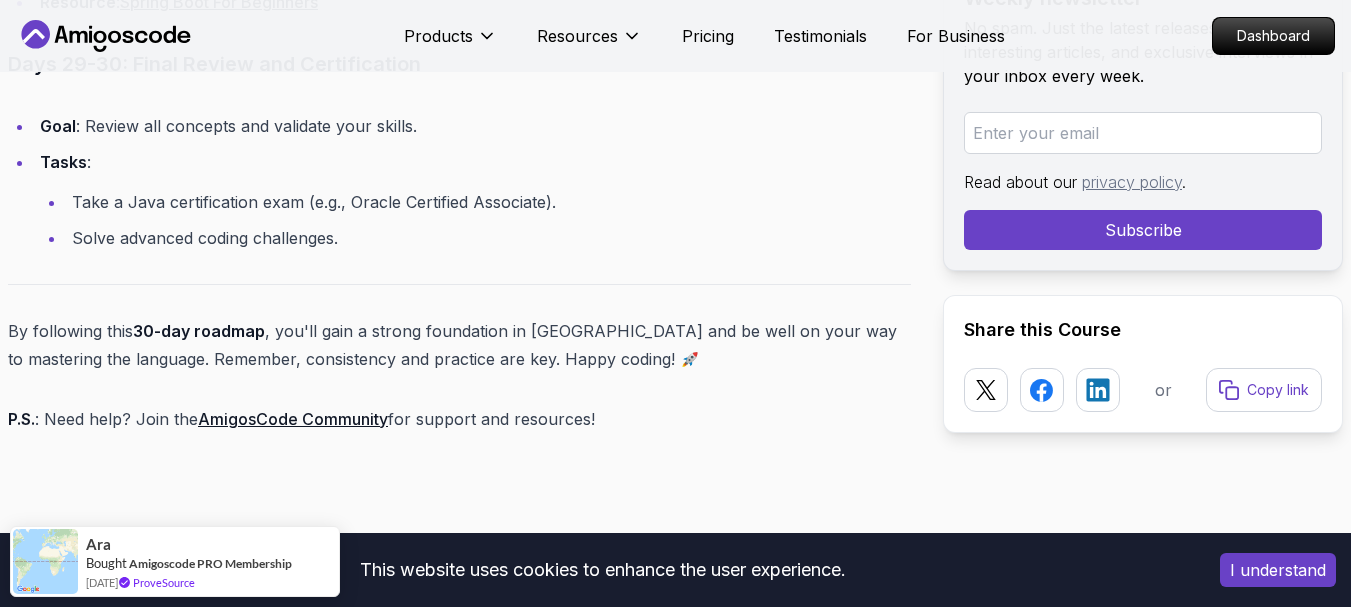 scroll, scrollTop: 8806, scrollLeft: 0, axis: vertical 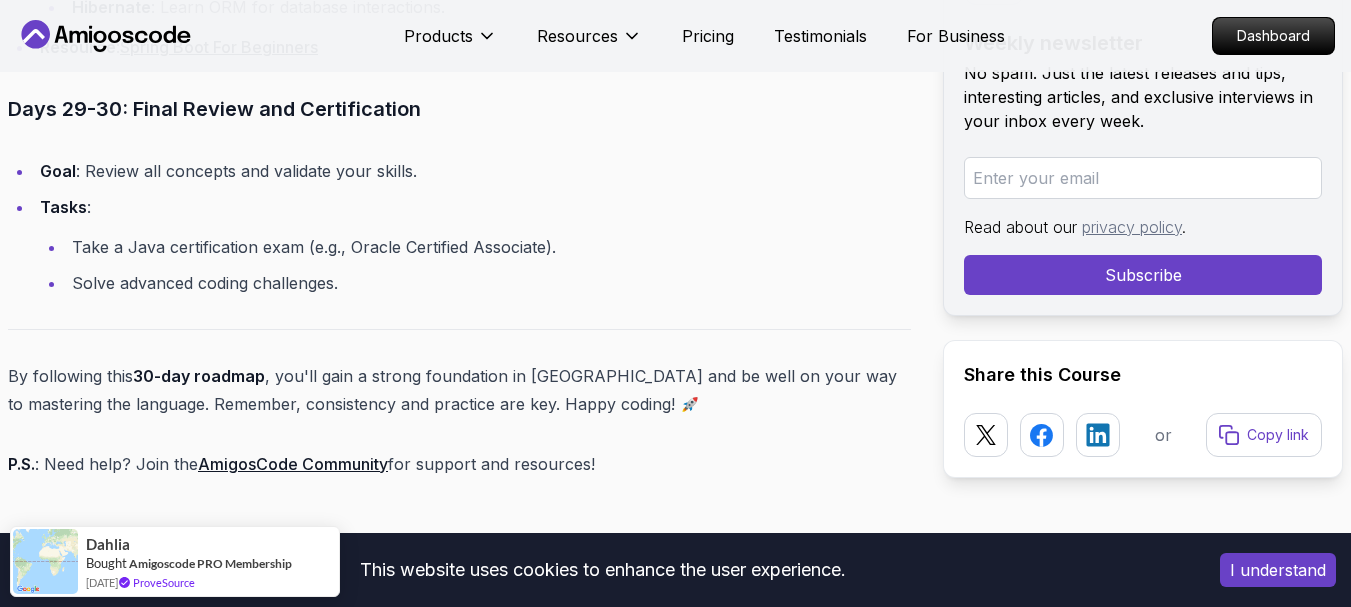 click on "AmigosCode Community" at bounding box center [293, 464] 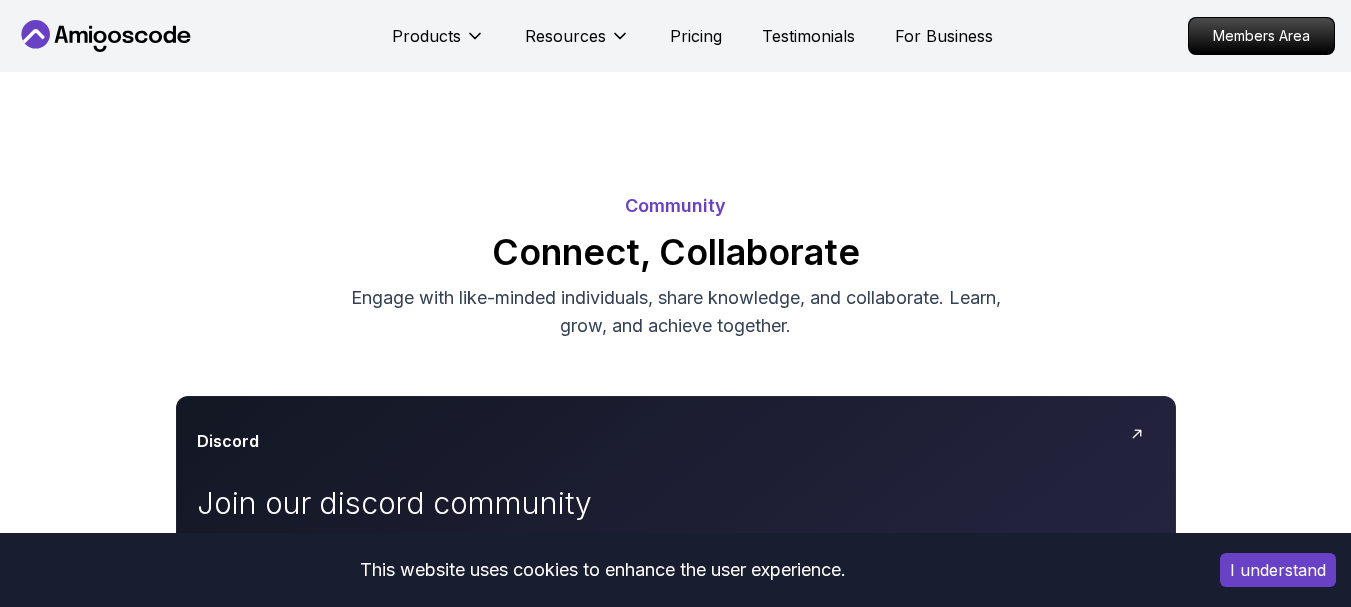 scroll, scrollTop: 200, scrollLeft: 0, axis: vertical 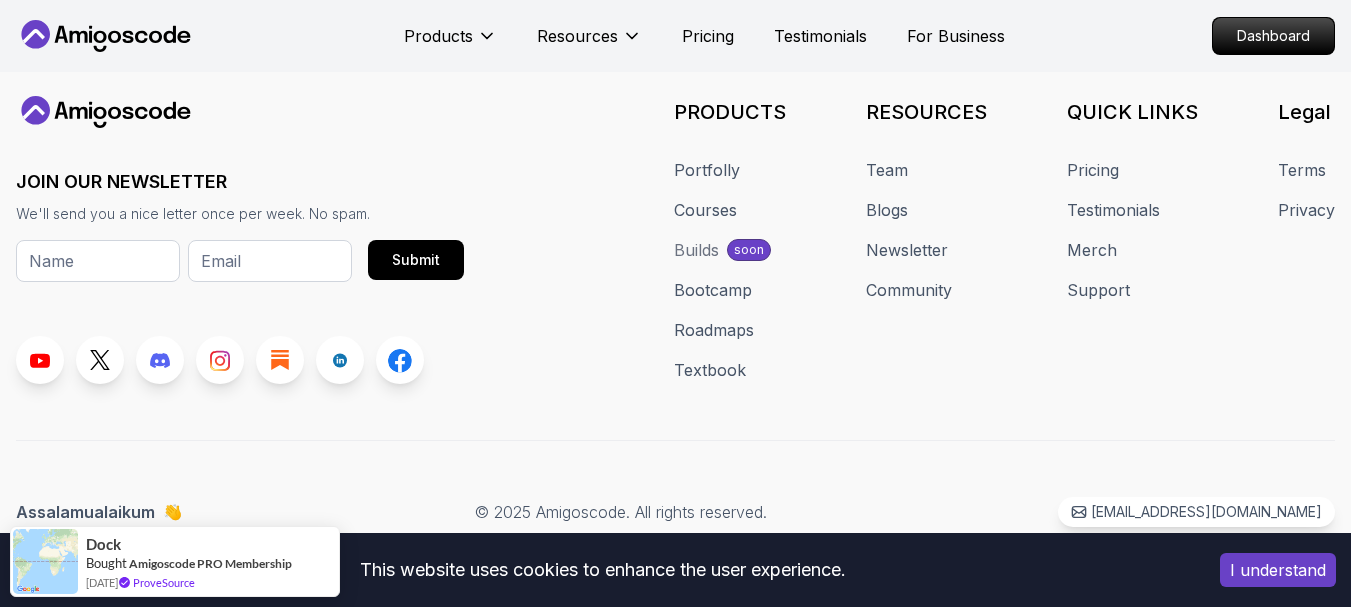 click on "This website uses cookies to enhance the user experience. I understand Products Resources Pricing Testimonials For Business Dashboard Products Resources Pricing Testimonials For Business Dashboard The team Meet the team behind Amigoscode   We’re a small team that loves to create great experiences, Click any member to explore their Portfolly [PERSON_NAME] Founder & CEO [PERSON_NAME] Frontend Engineer [PERSON_NAME] Community Lead The One-Stop Platform for   Developers Get unlimited access to coding   courses ,   Quizzes ,   Builds  and   Tools . Start your journey or level up your career with Amigoscode [DATE]! Start for Free Check Courses JOIN OUR NEWSLETTER We'll send you a nice letter once per week. No spam. Submit PRODUCTS Portfolly Courses Builds soon Bootcamp Roadmaps Textbook RESOURCES Team Blogs Newsletter Community QUICK LINKS Pricing Testimonials Merch Support Legal Terms Privacy Assalamualaikum 👋 © 2025 Amigoscode. All rights reserved. [EMAIL_ADDRESS][DOMAIN_NAME] © 2025 Amigoscode. All rights reserved." at bounding box center (675, -315) 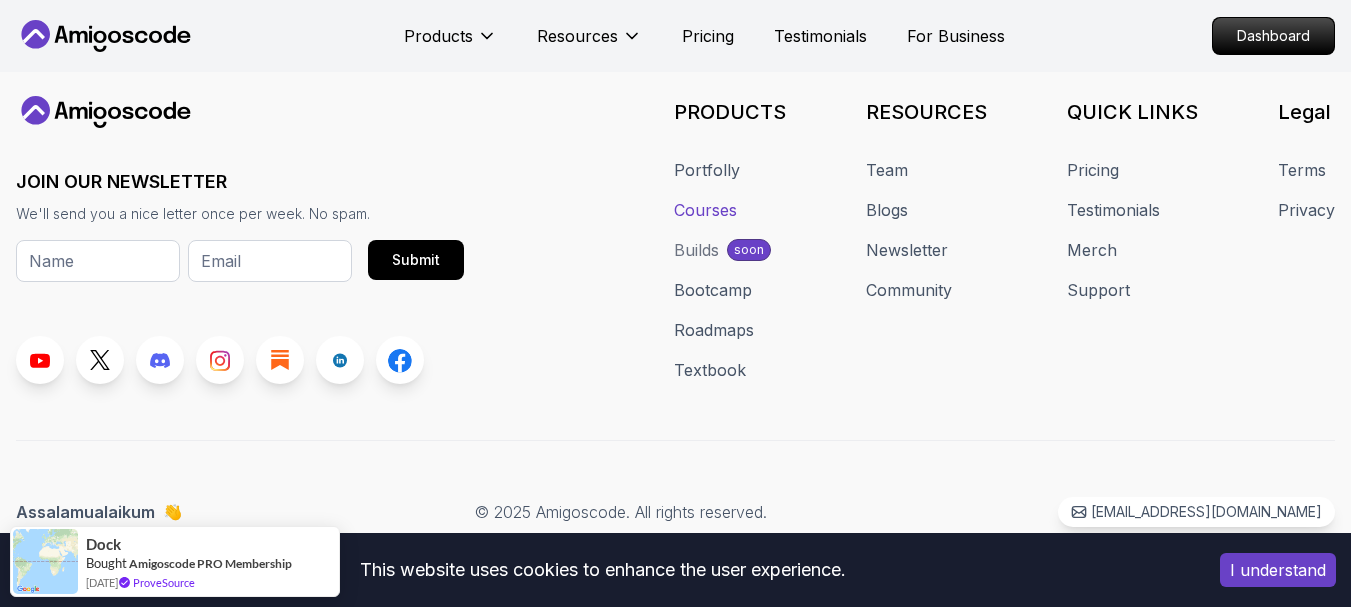 click on "Courses" at bounding box center (705, 210) 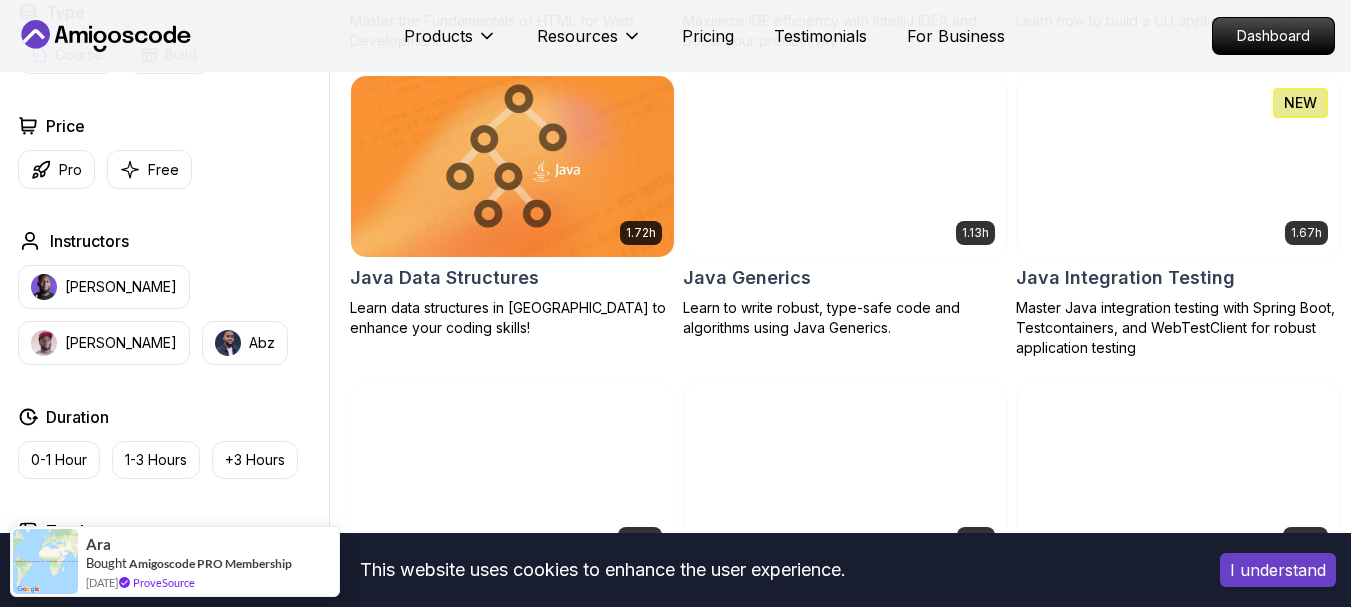scroll, scrollTop: 2600, scrollLeft: 0, axis: vertical 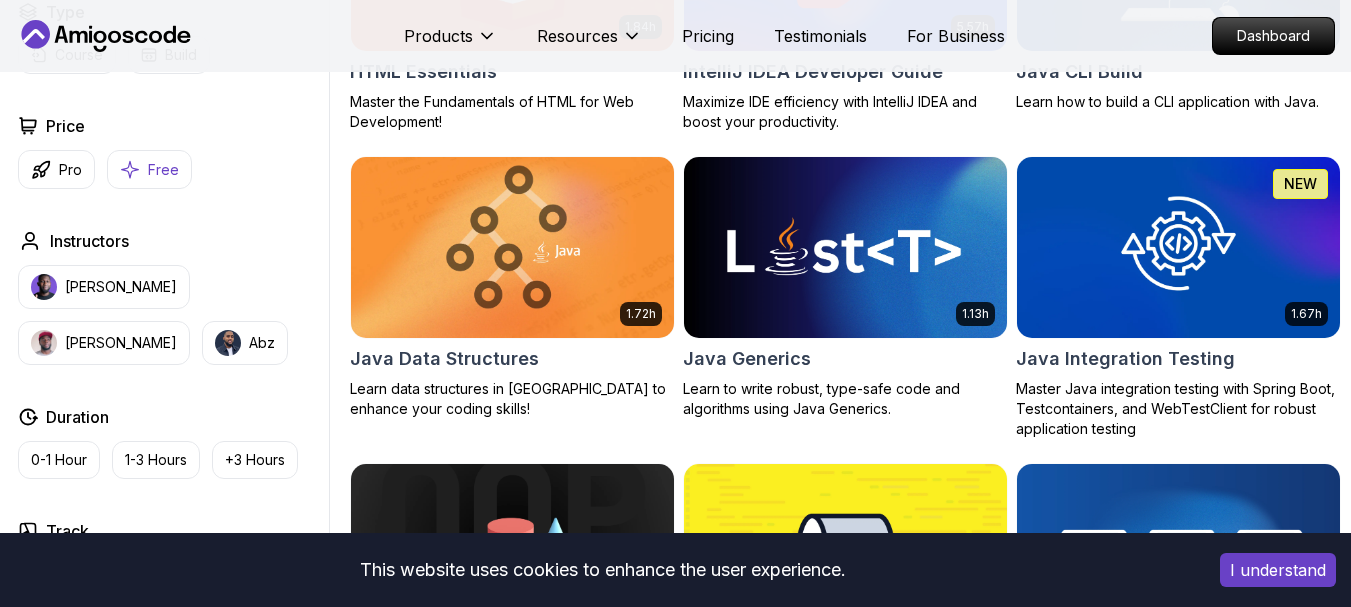 click on "[PERSON_NAME]" at bounding box center (121, 287) 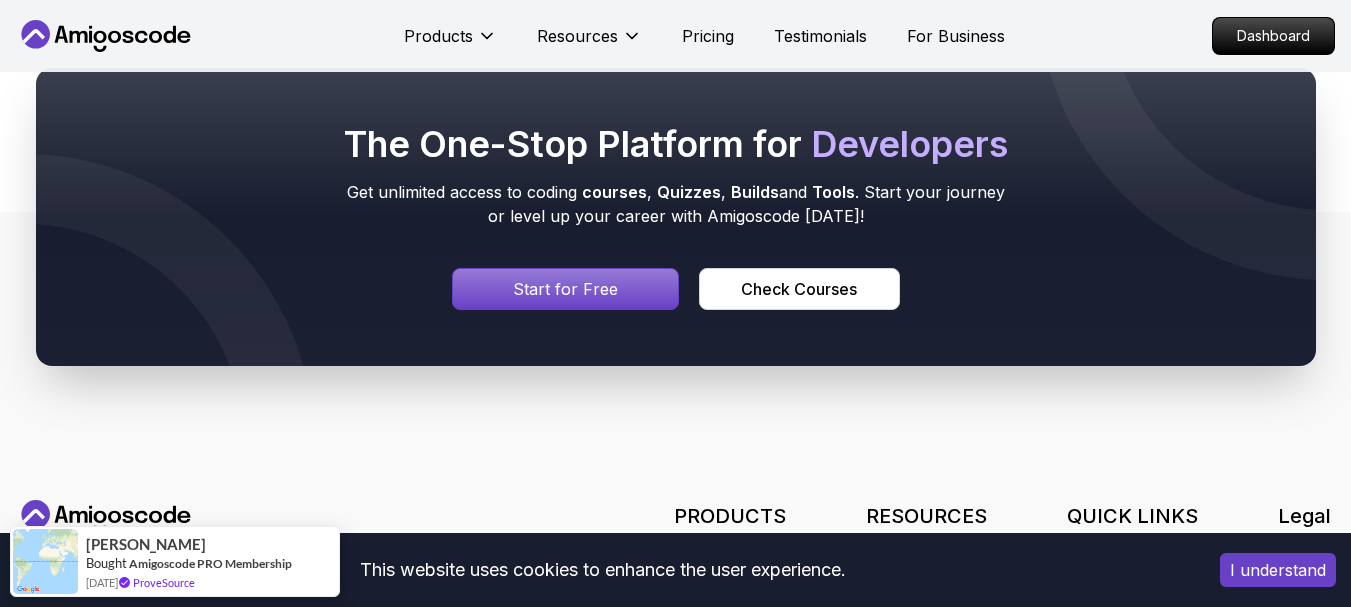 scroll, scrollTop: 8389, scrollLeft: 0, axis: vertical 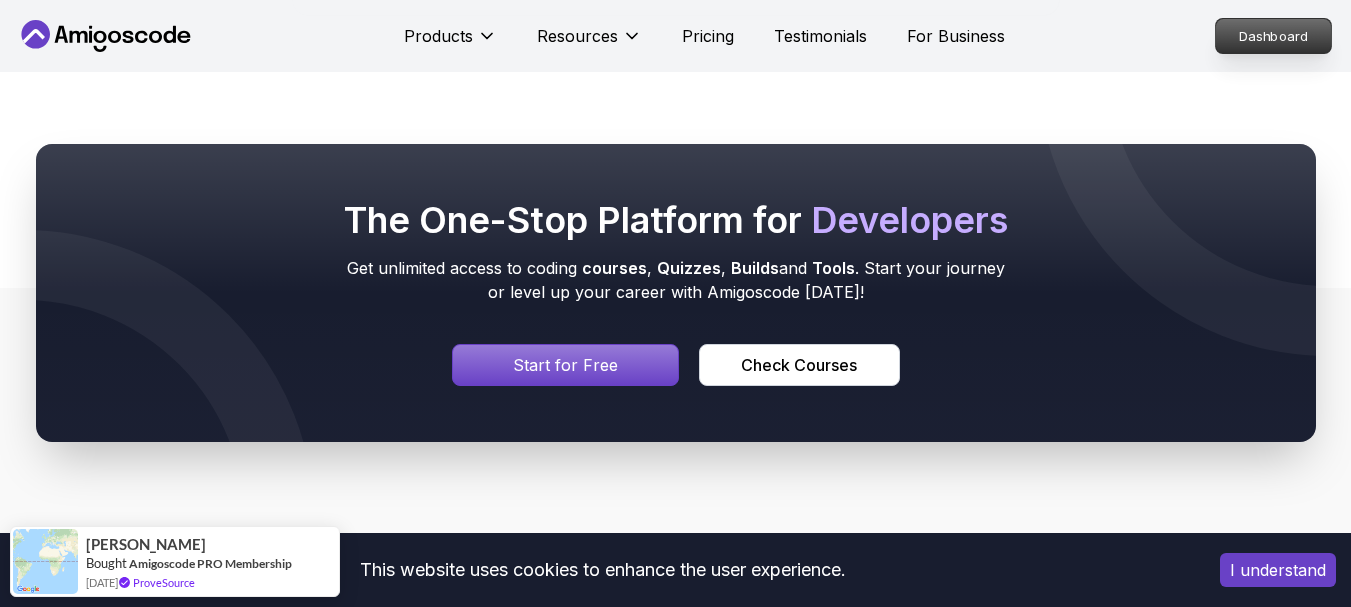 click on "Dashboard" at bounding box center [1273, 36] 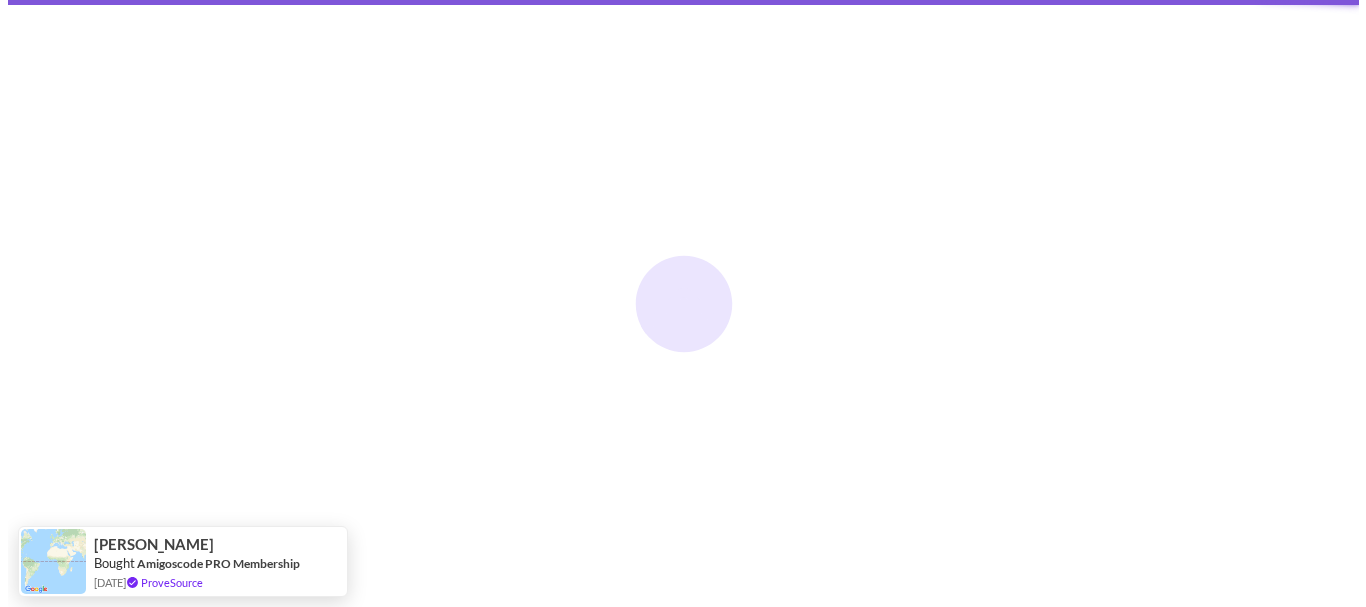 scroll, scrollTop: 0, scrollLeft: 0, axis: both 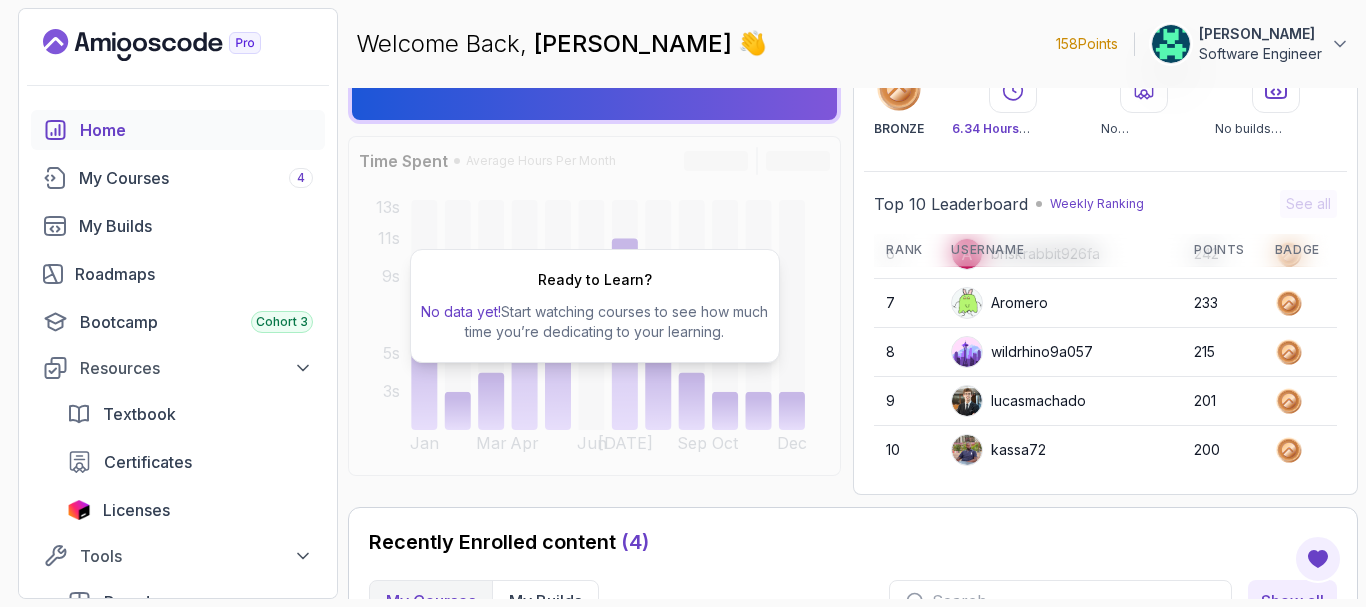 click on "Anthony Kikoti" at bounding box center [1260, 34] 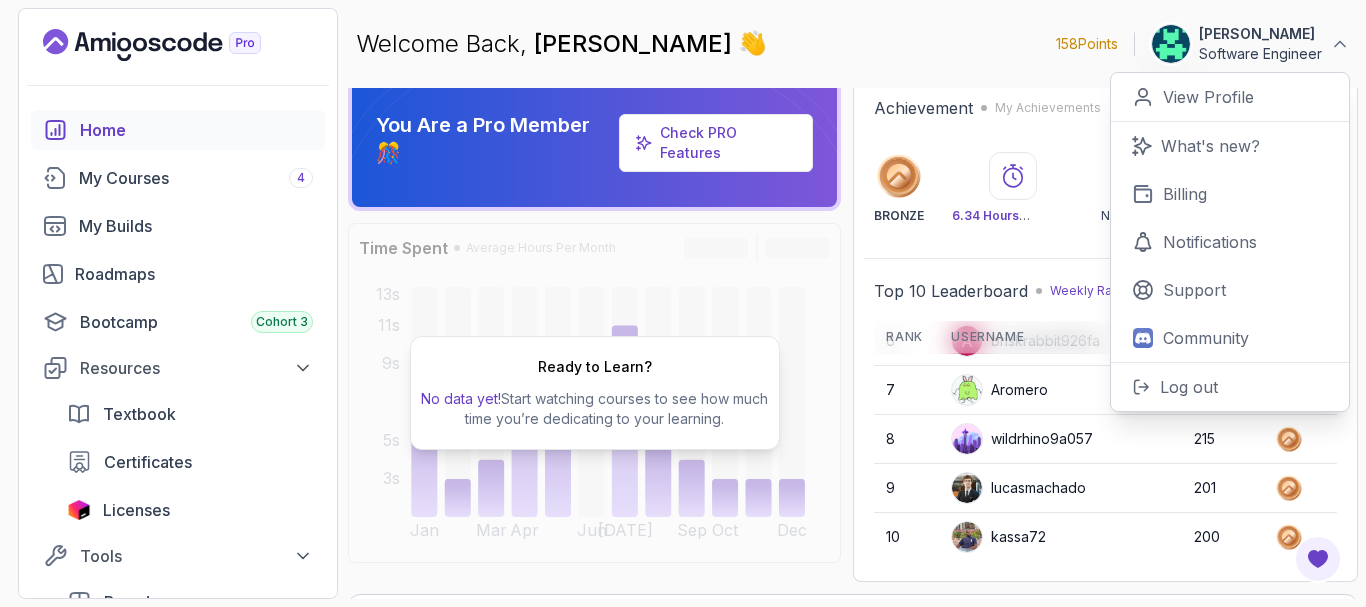 scroll, scrollTop: 0, scrollLeft: 0, axis: both 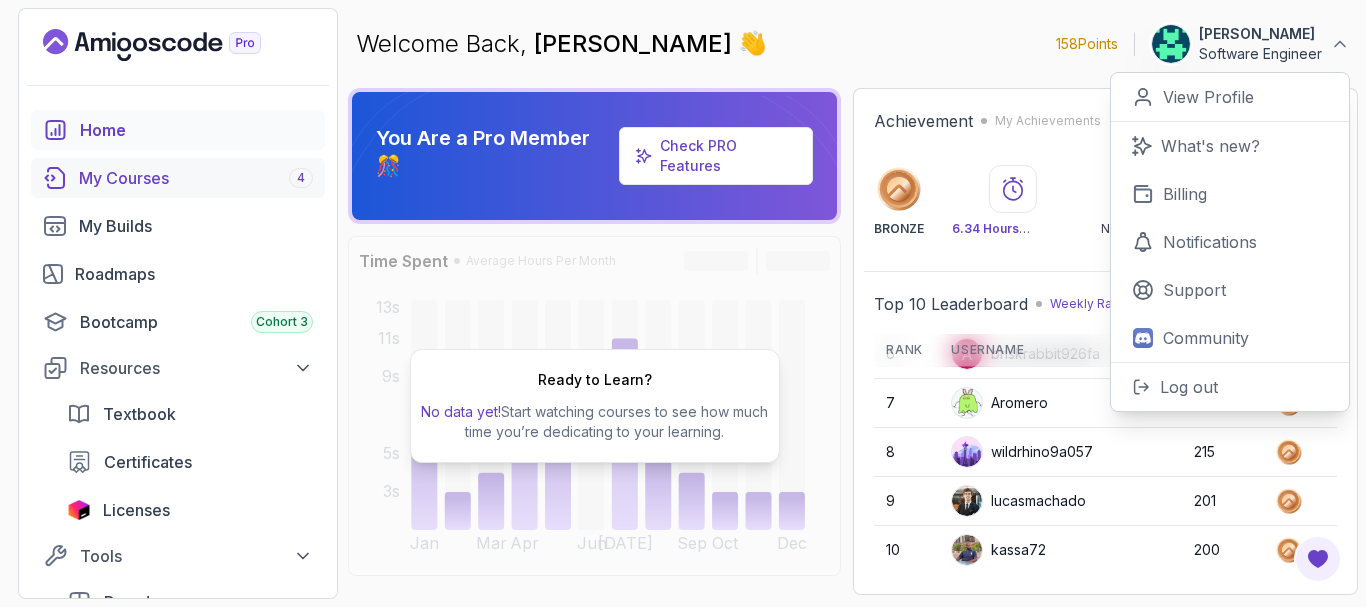 click on "My Courses 4" at bounding box center (196, 178) 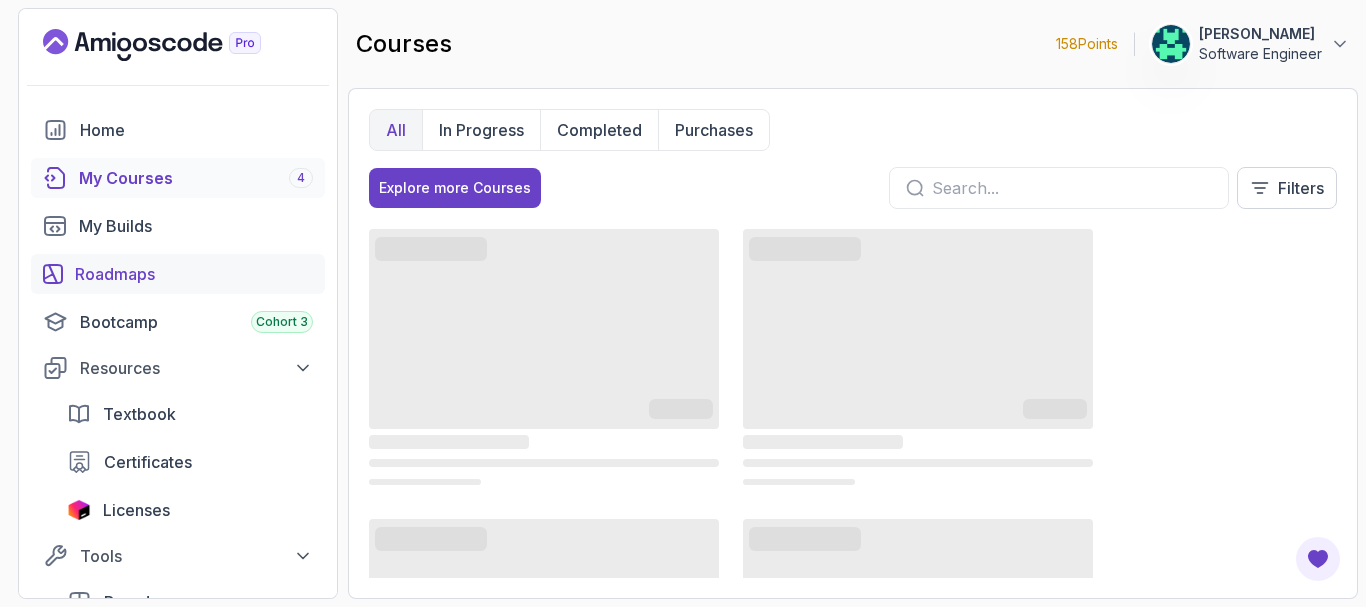 click on "Roadmaps" at bounding box center (194, 274) 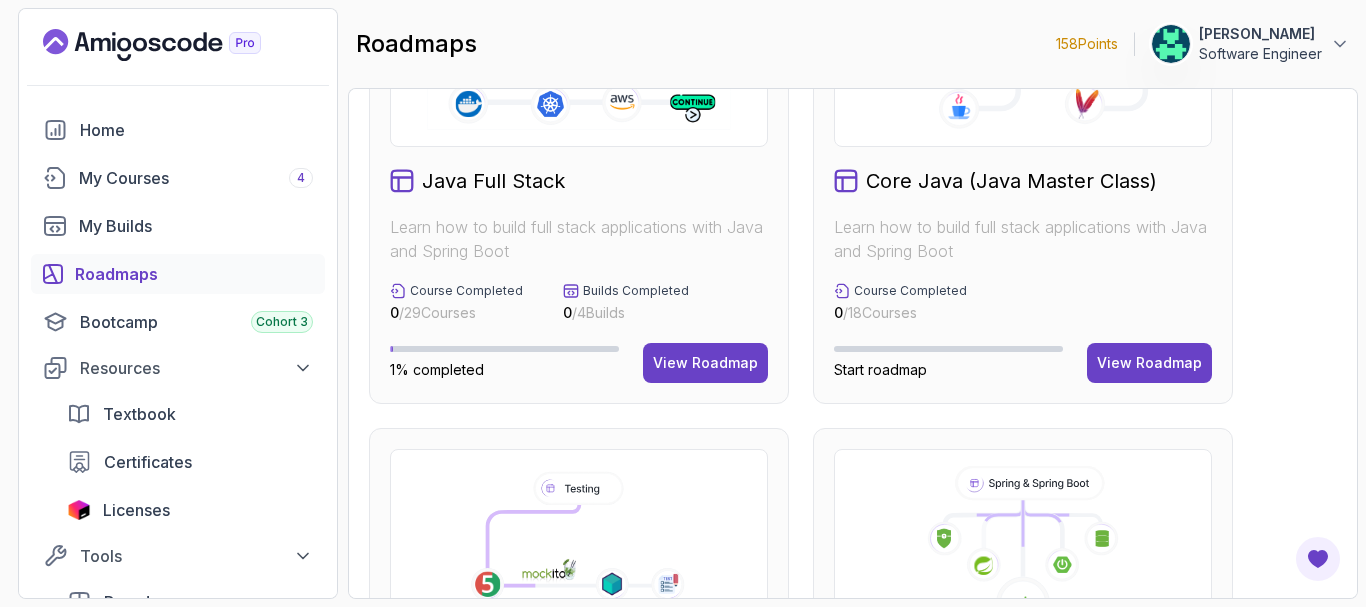 scroll, scrollTop: 513, scrollLeft: 0, axis: vertical 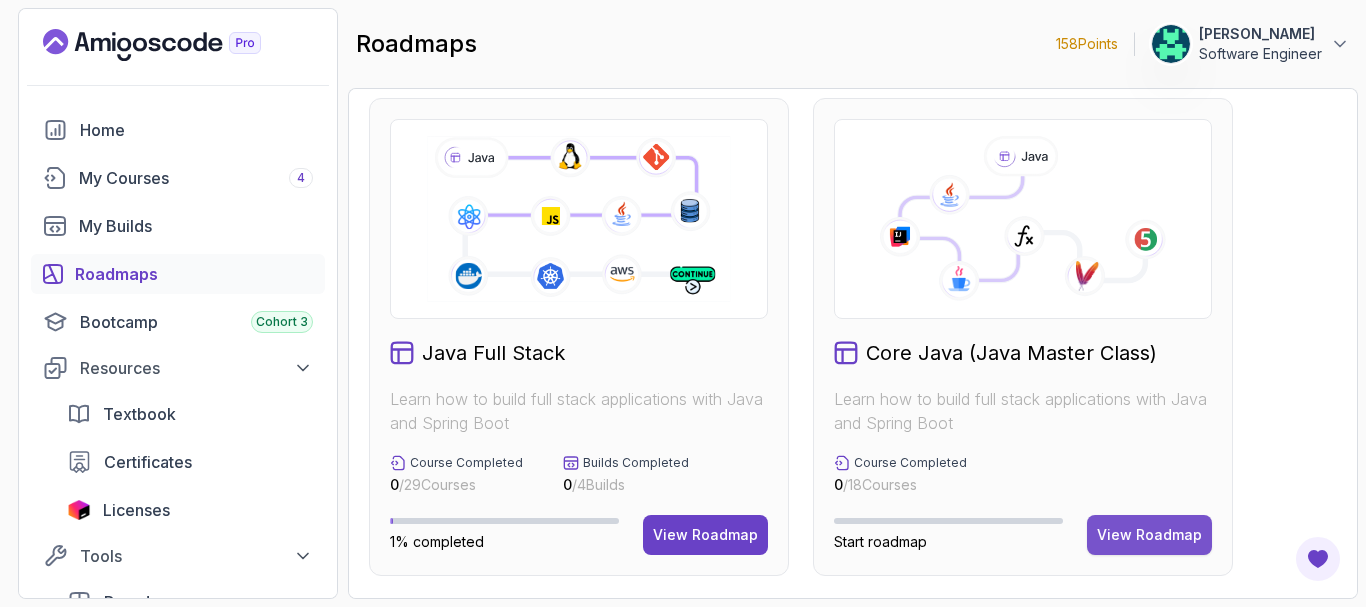 click on "View Roadmap" at bounding box center (1149, 535) 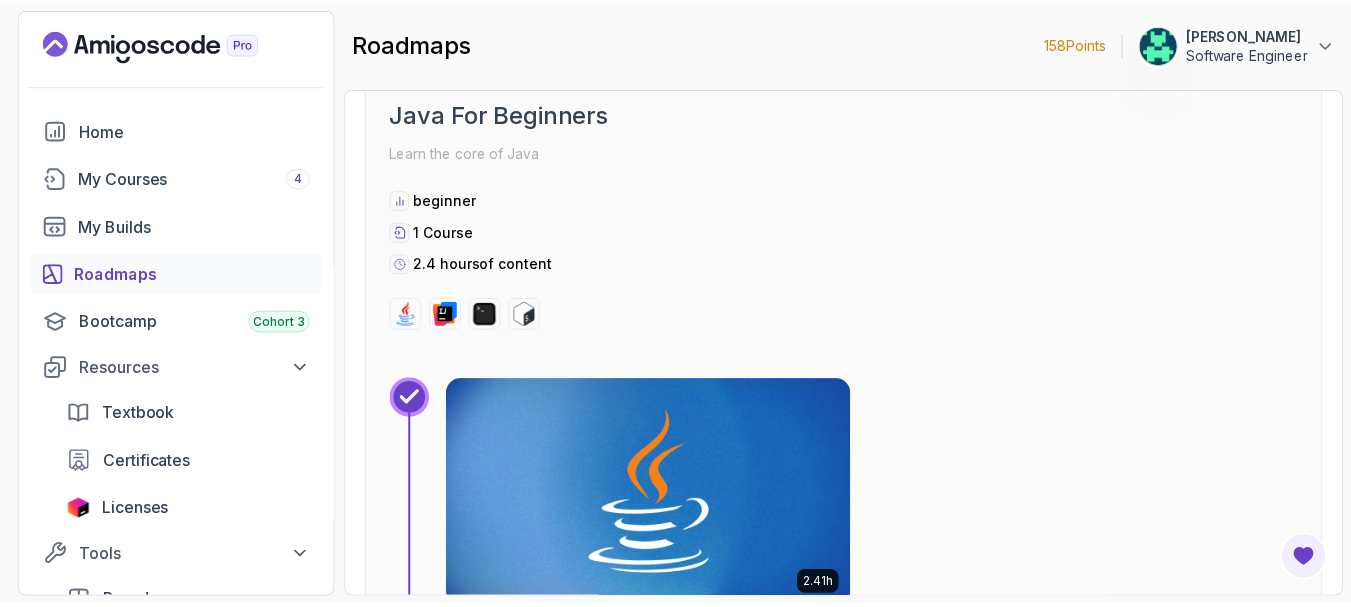scroll, scrollTop: 1100, scrollLeft: 0, axis: vertical 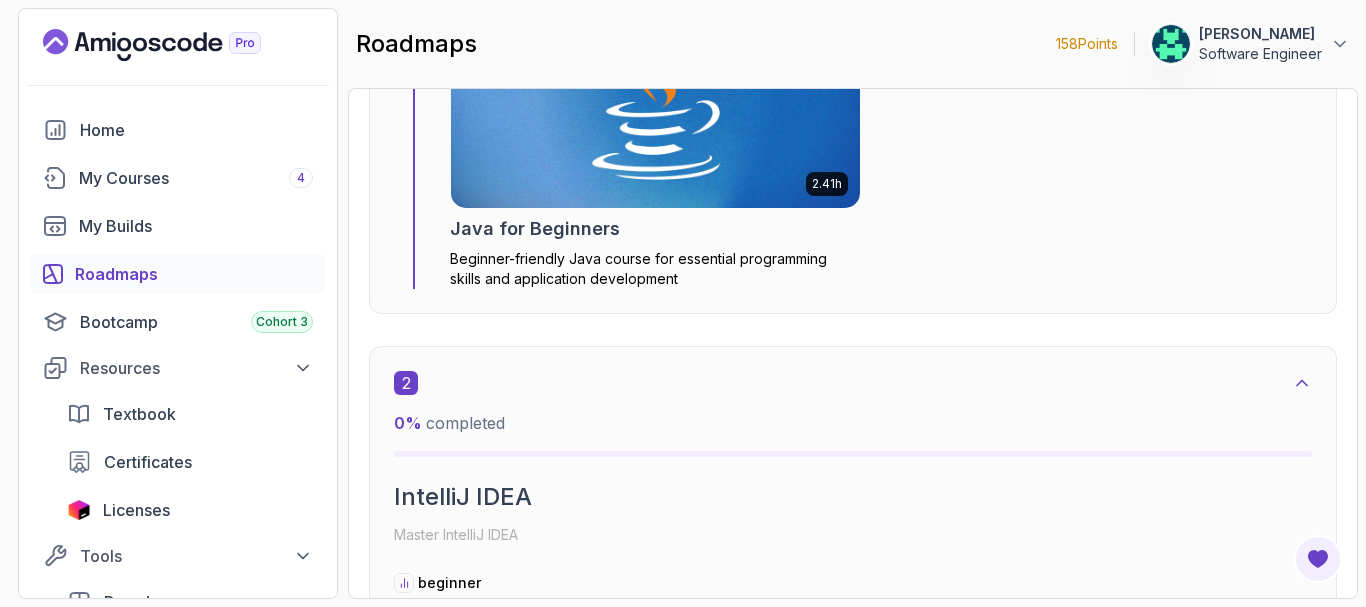 click at bounding box center [655, 93] 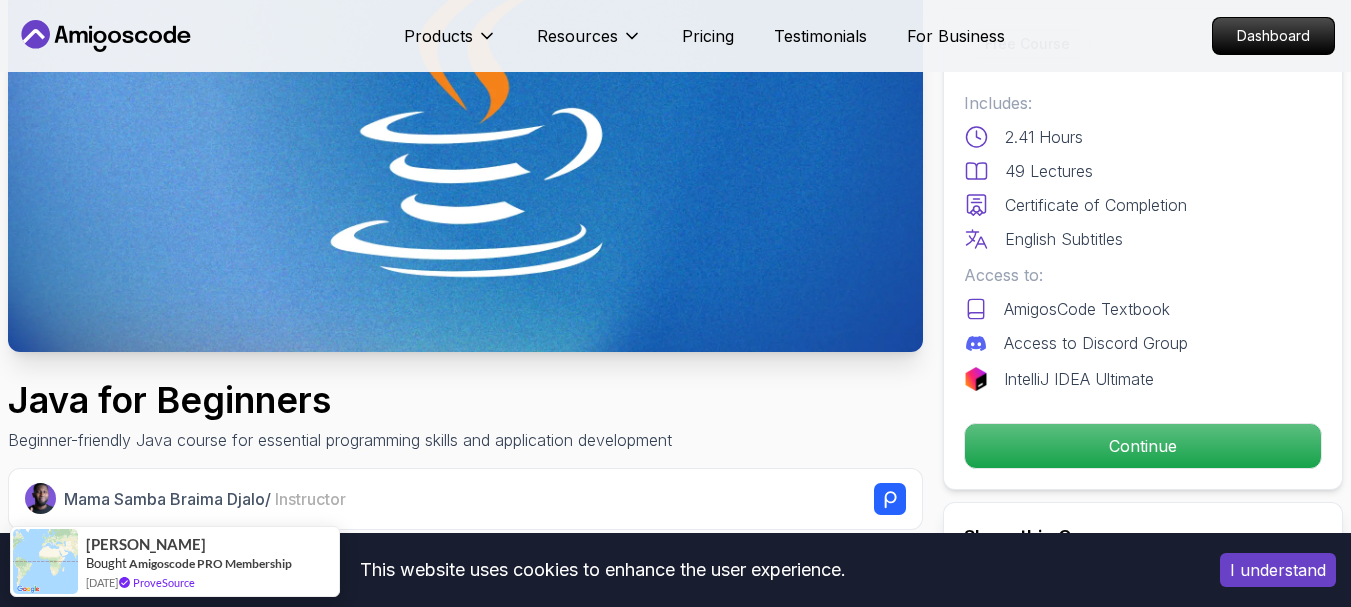 scroll, scrollTop: 300, scrollLeft: 0, axis: vertical 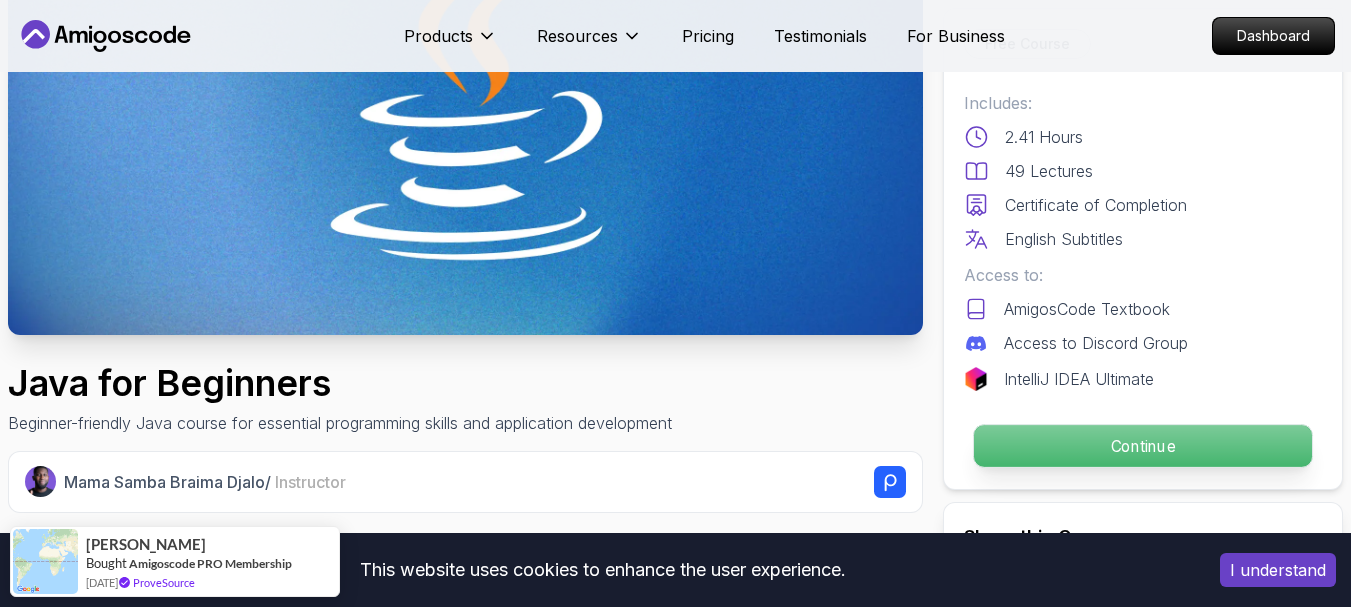 click on "Continue" at bounding box center (1143, 446) 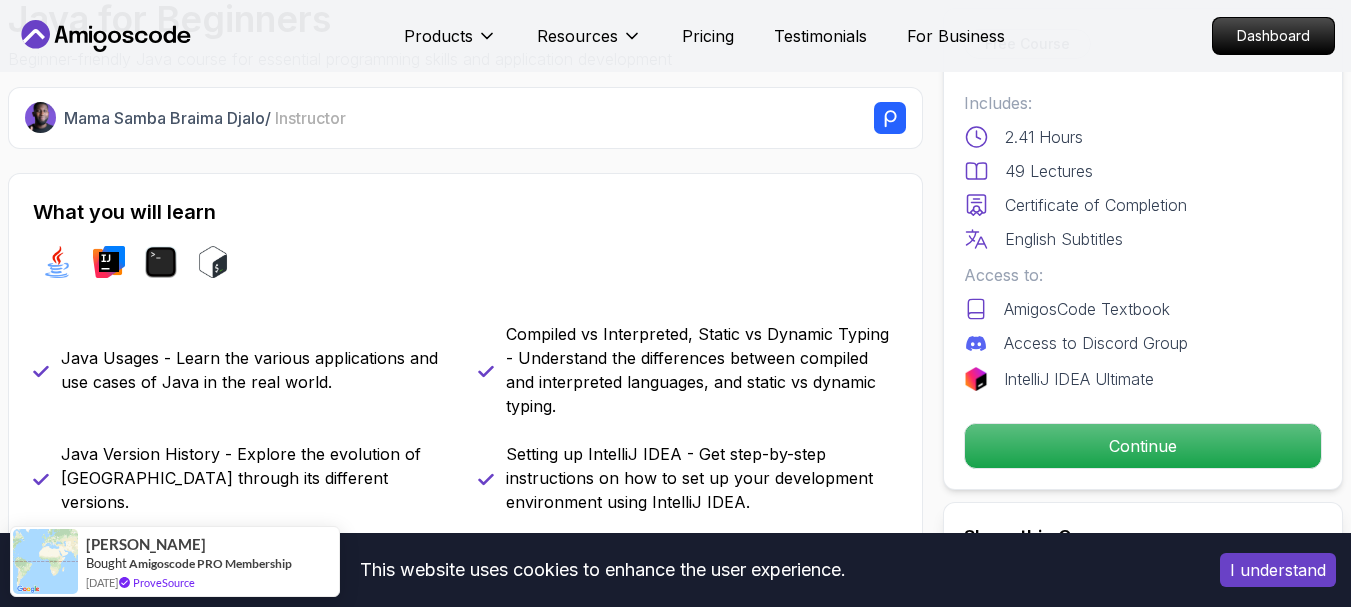 scroll, scrollTop: 700, scrollLeft: 0, axis: vertical 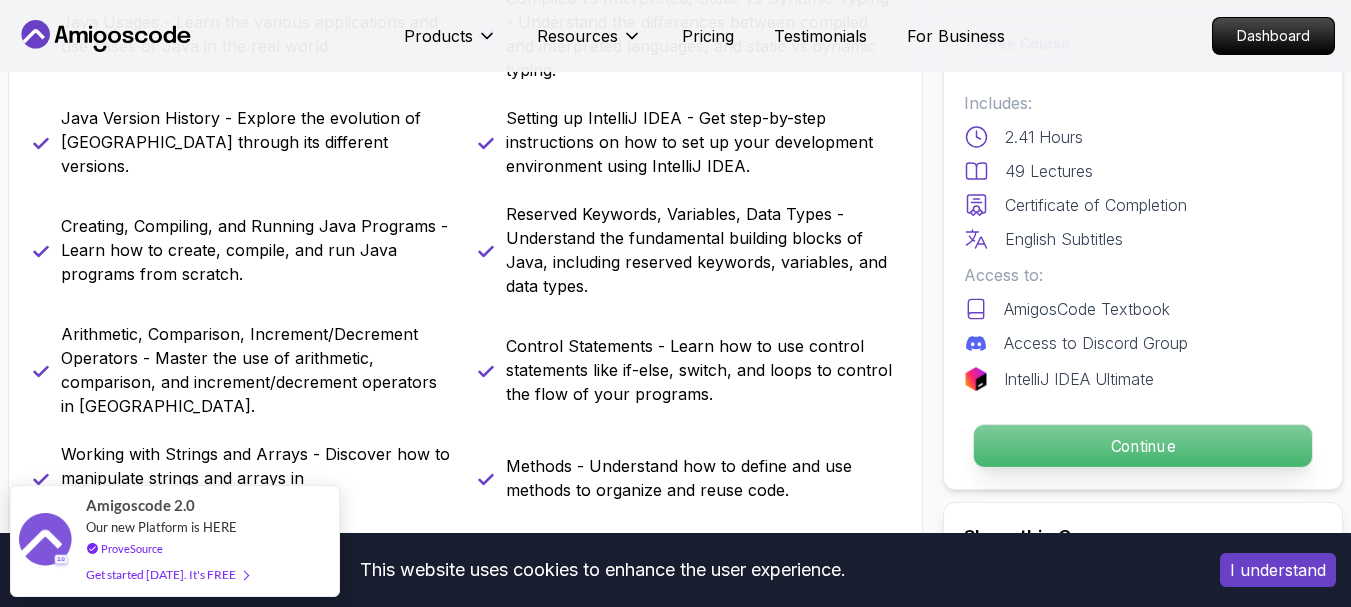 click on "Continue" at bounding box center (1143, 446) 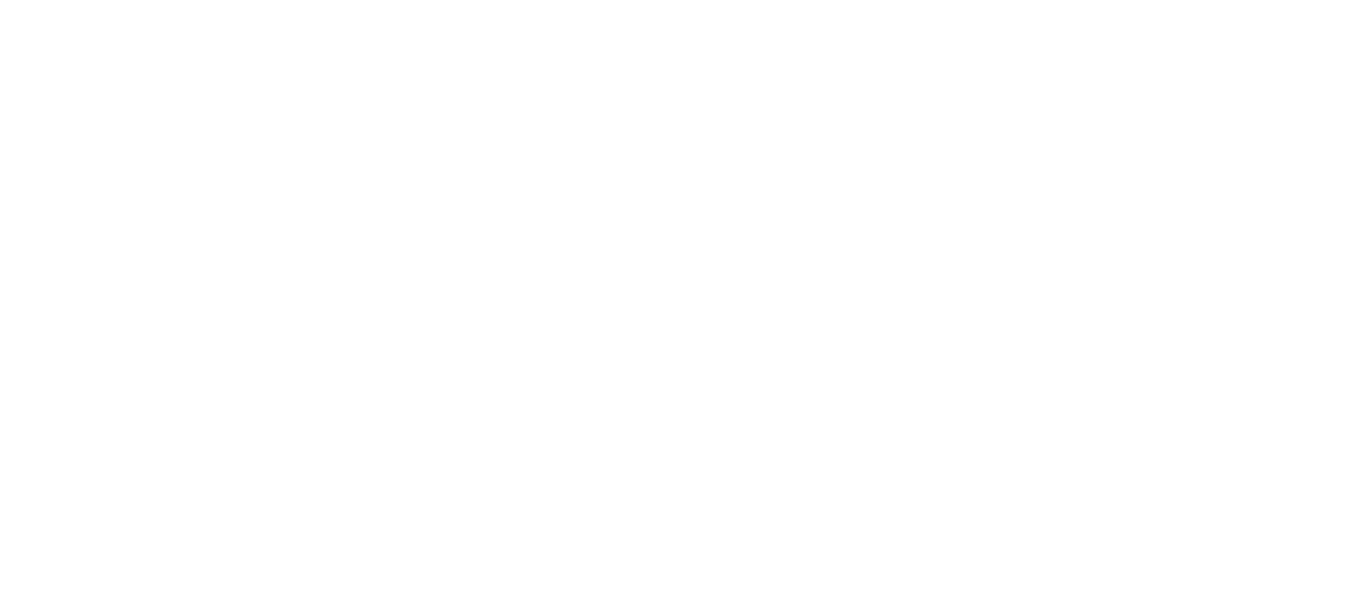 scroll, scrollTop: 0, scrollLeft: 0, axis: both 